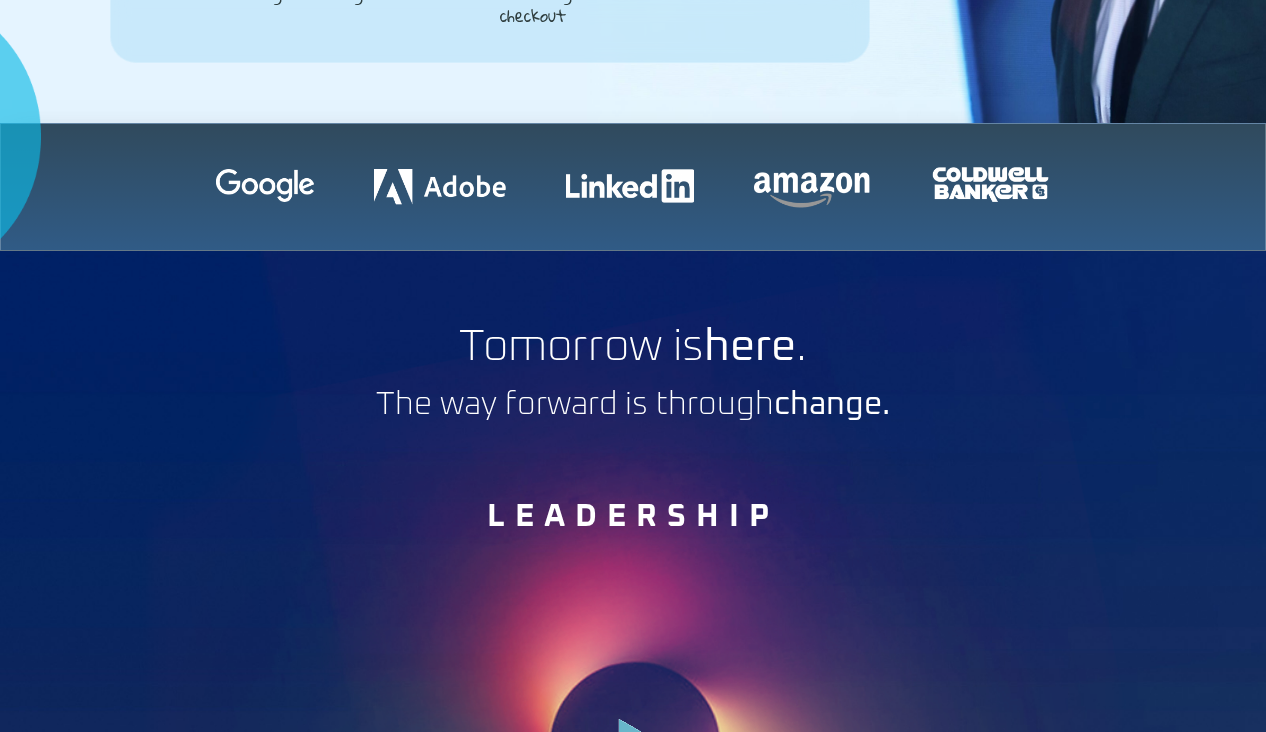 scroll, scrollTop: 0, scrollLeft: 0, axis: both 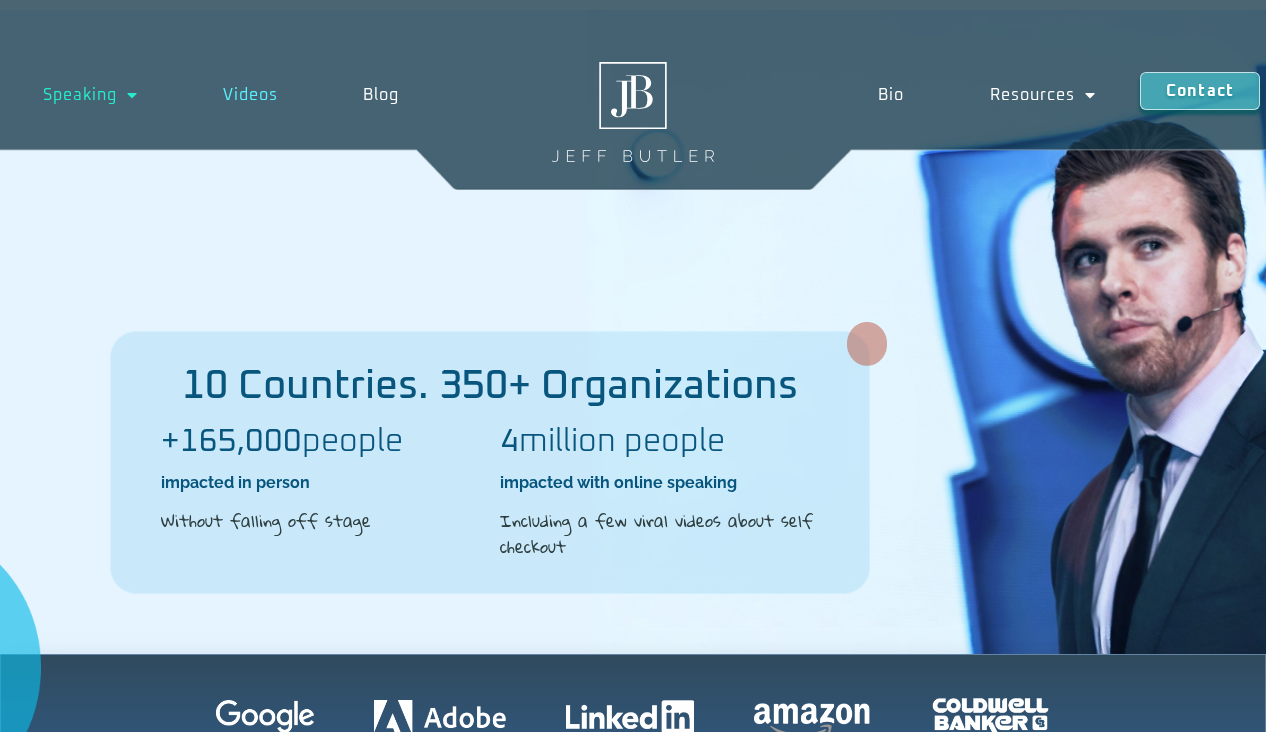 click on "Videos" 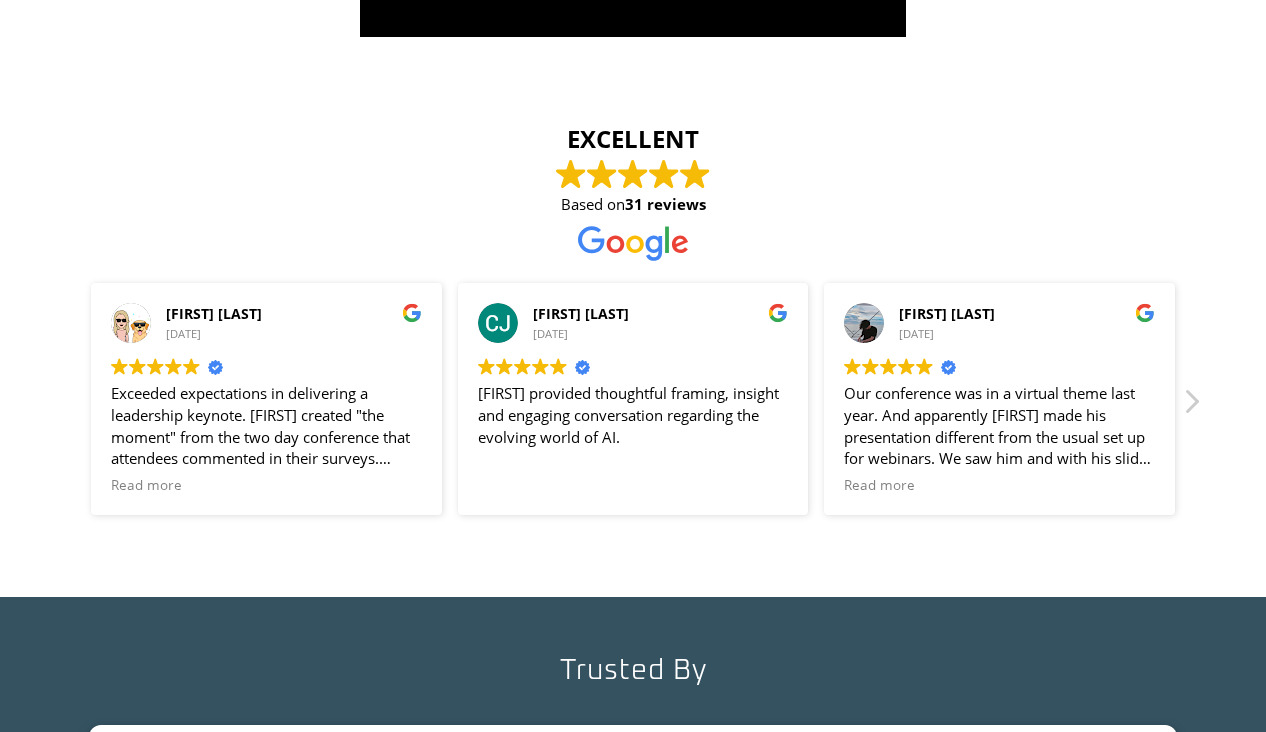scroll, scrollTop: 2357, scrollLeft: 0, axis: vertical 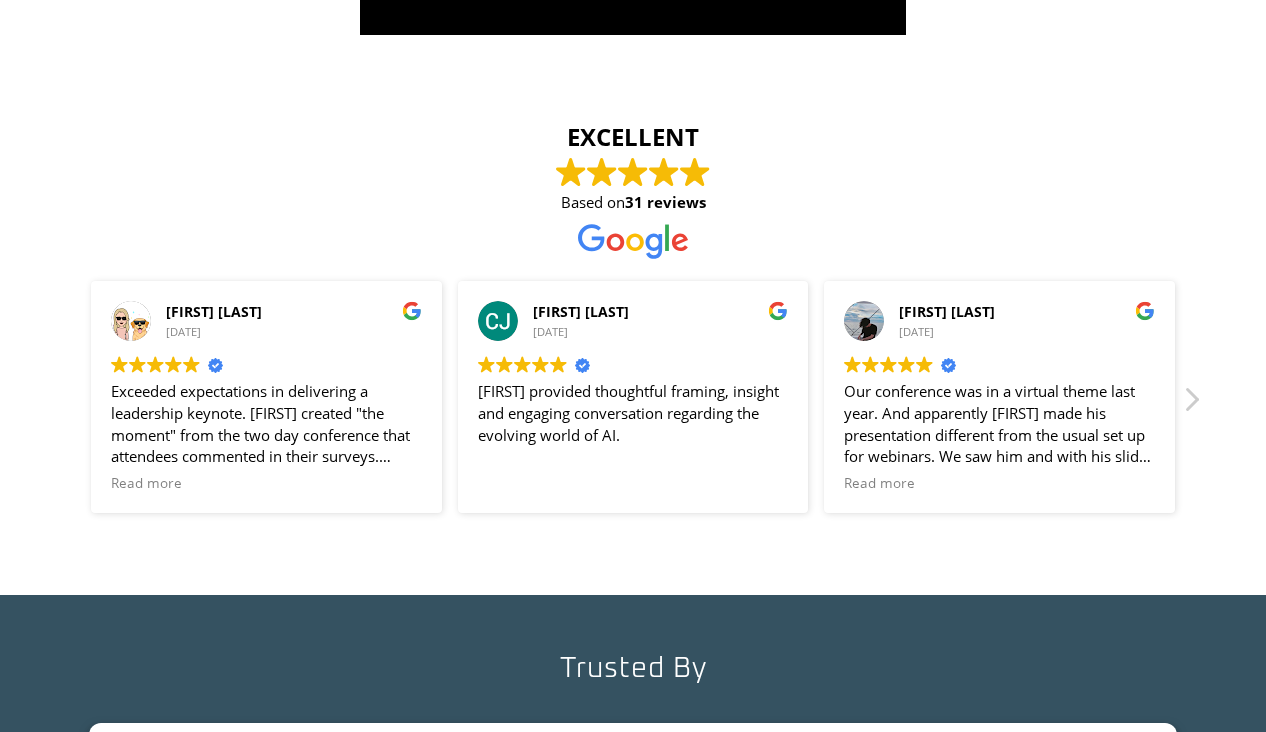 click at bounding box center (412, 311) 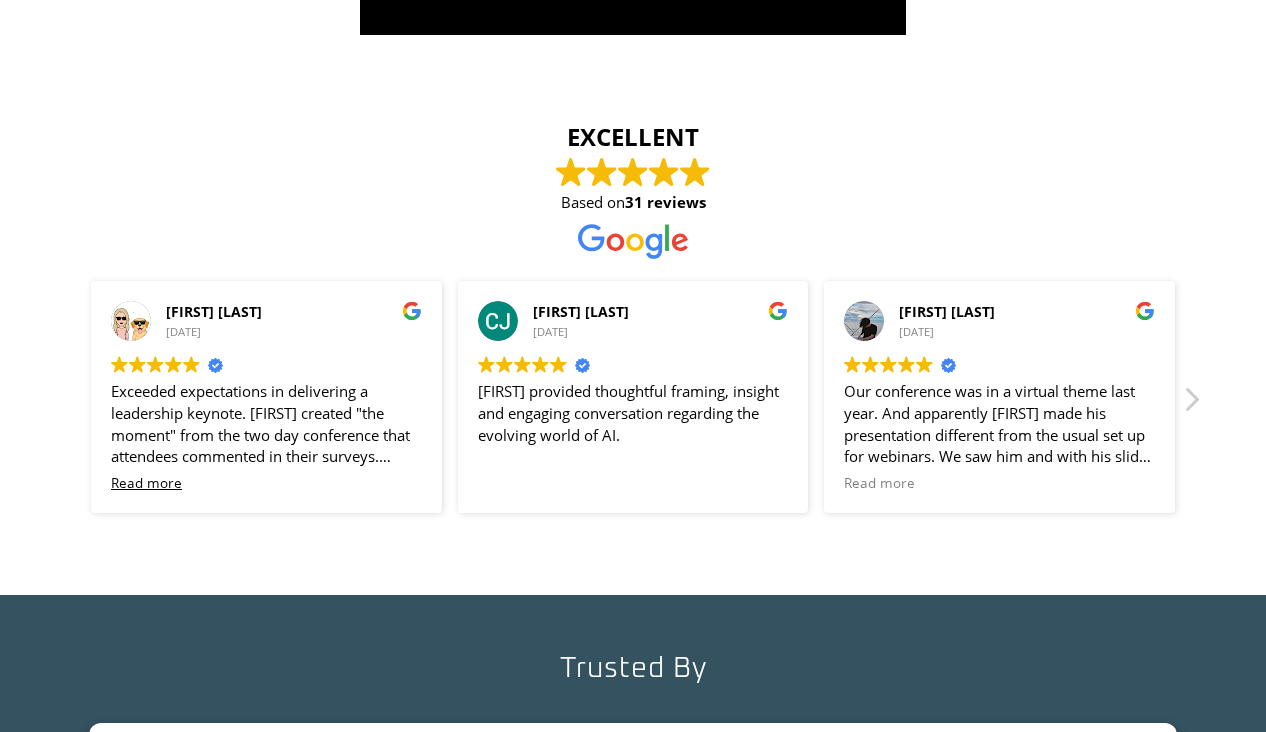 click on "Read more" at bounding box center [146, 483] 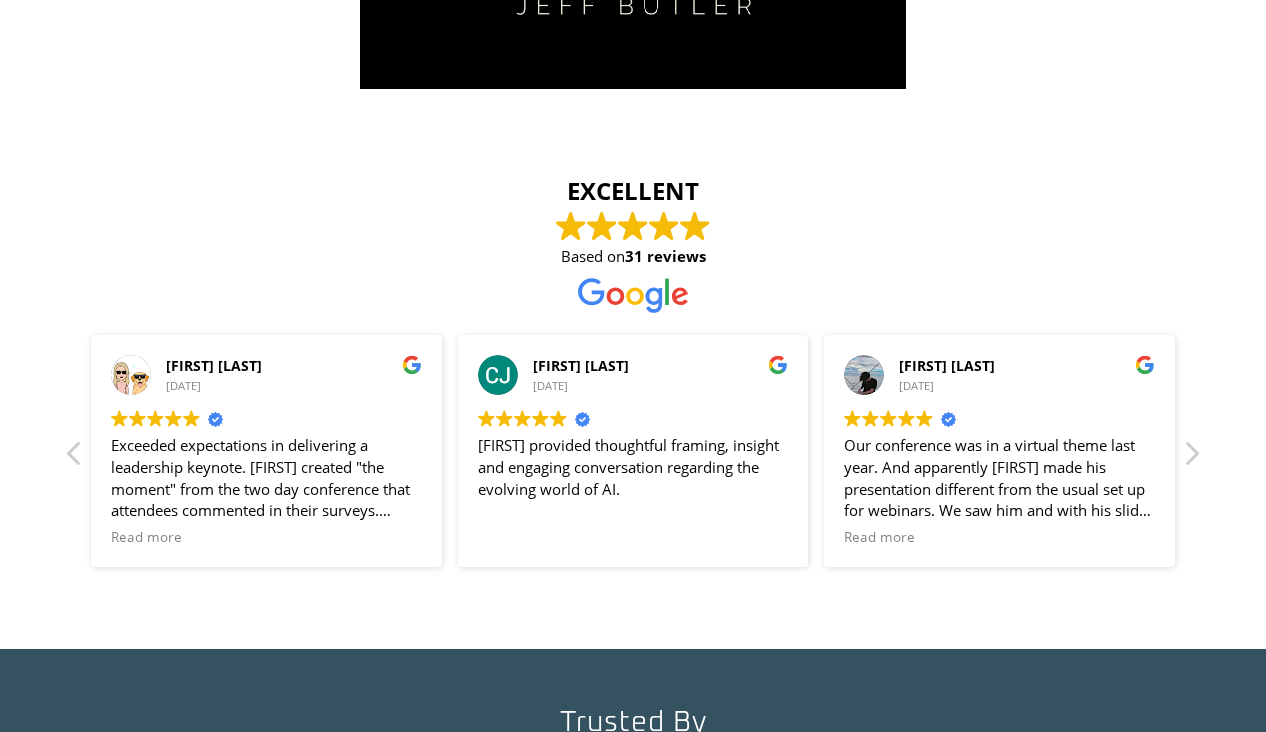 scroll, scrollTop: 2290, scrollLeft: 0, axis: vertical 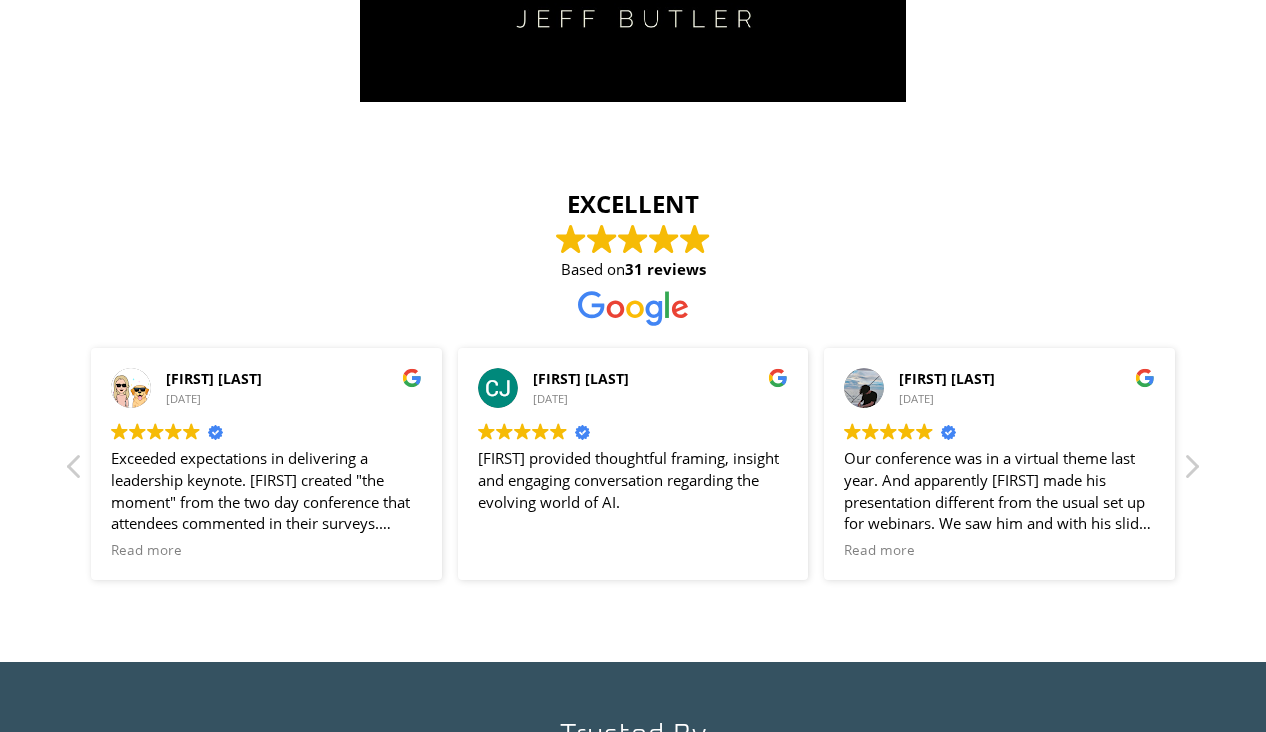 click at bounding box center [633, 308] 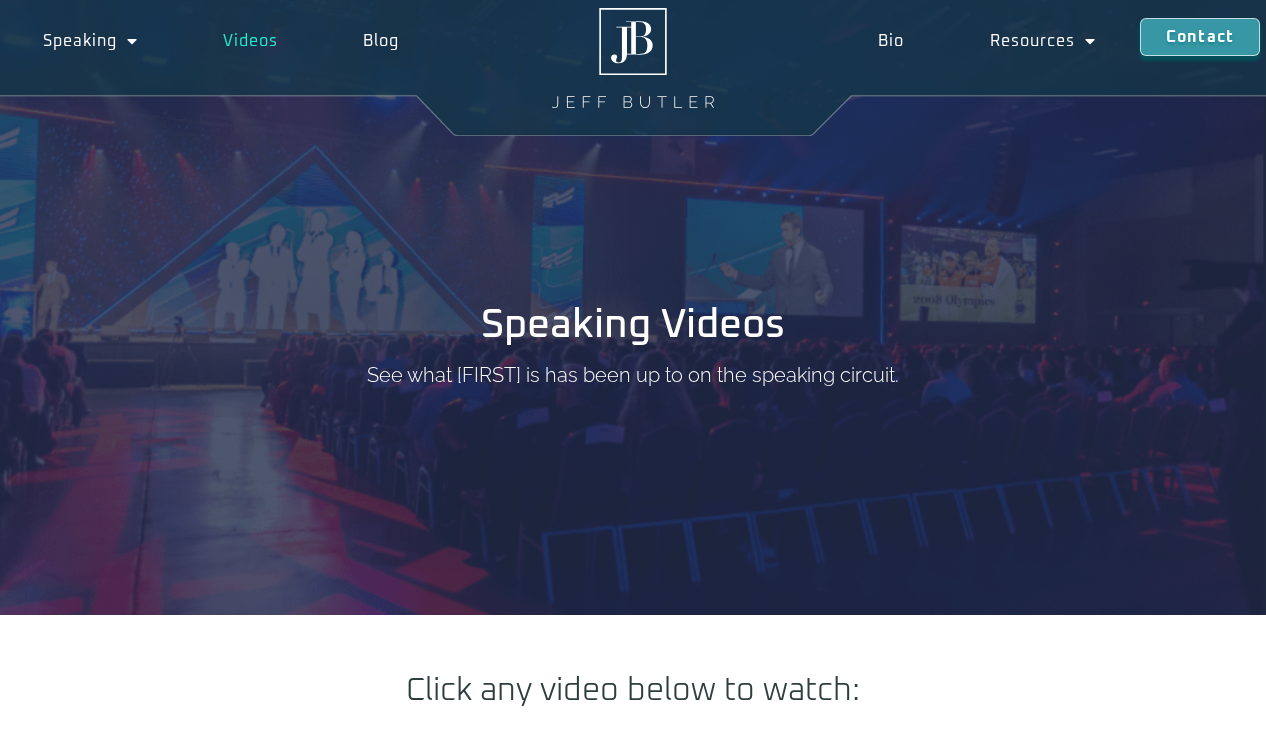 scroll, scrollTop: 0, scrollLeft: 0, axis: both 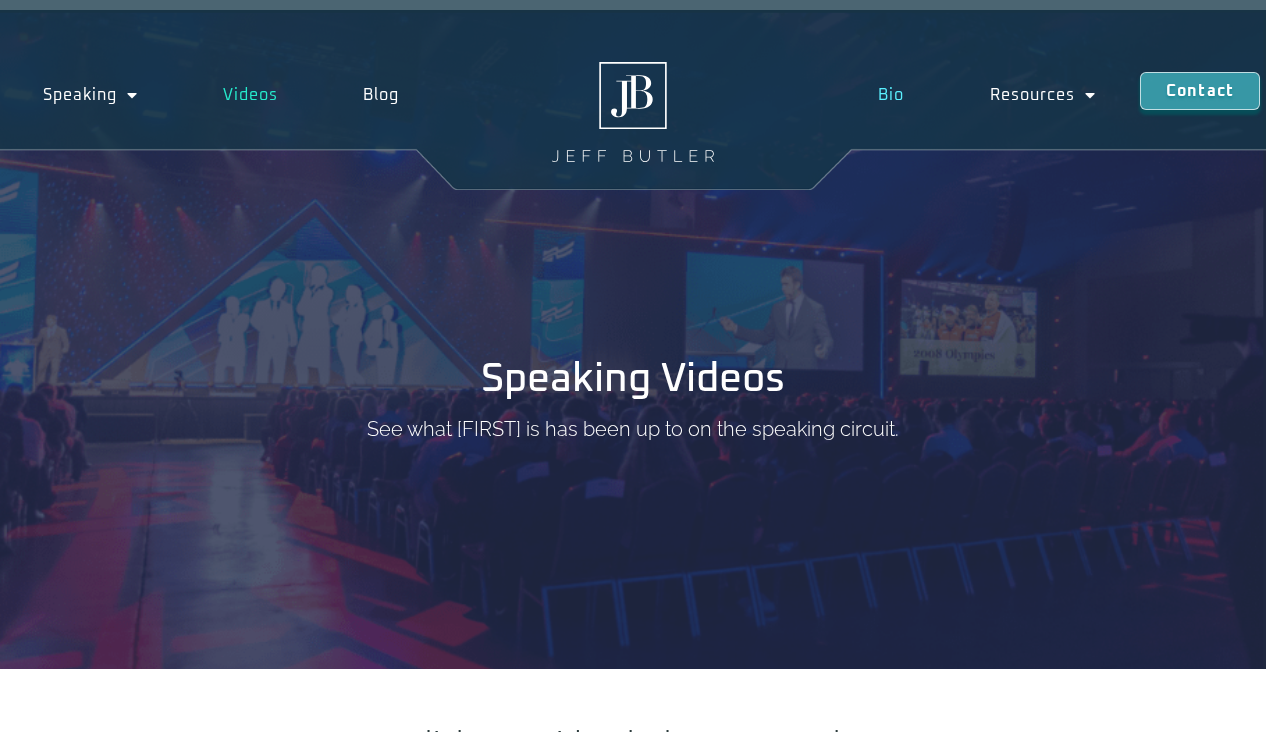 click on "Bio" 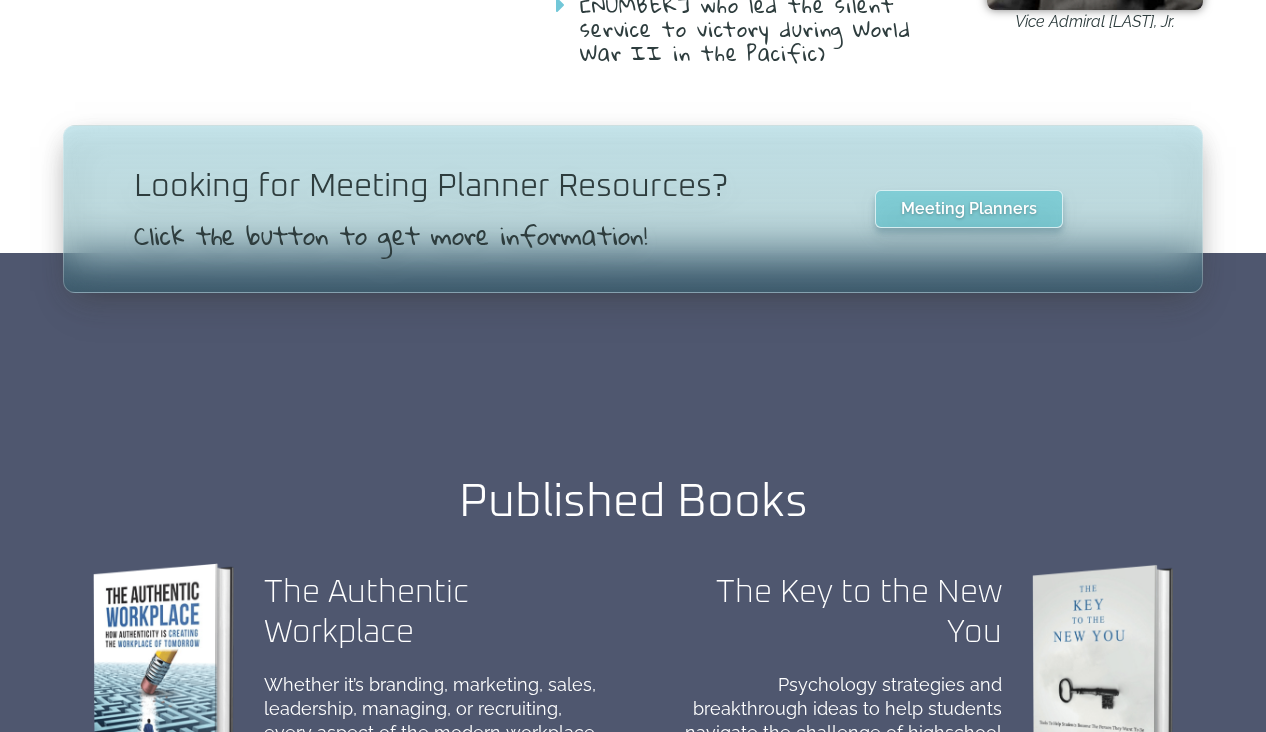 scroll, scrollTop: 1741, scrollLeft: 0, axis: vertical 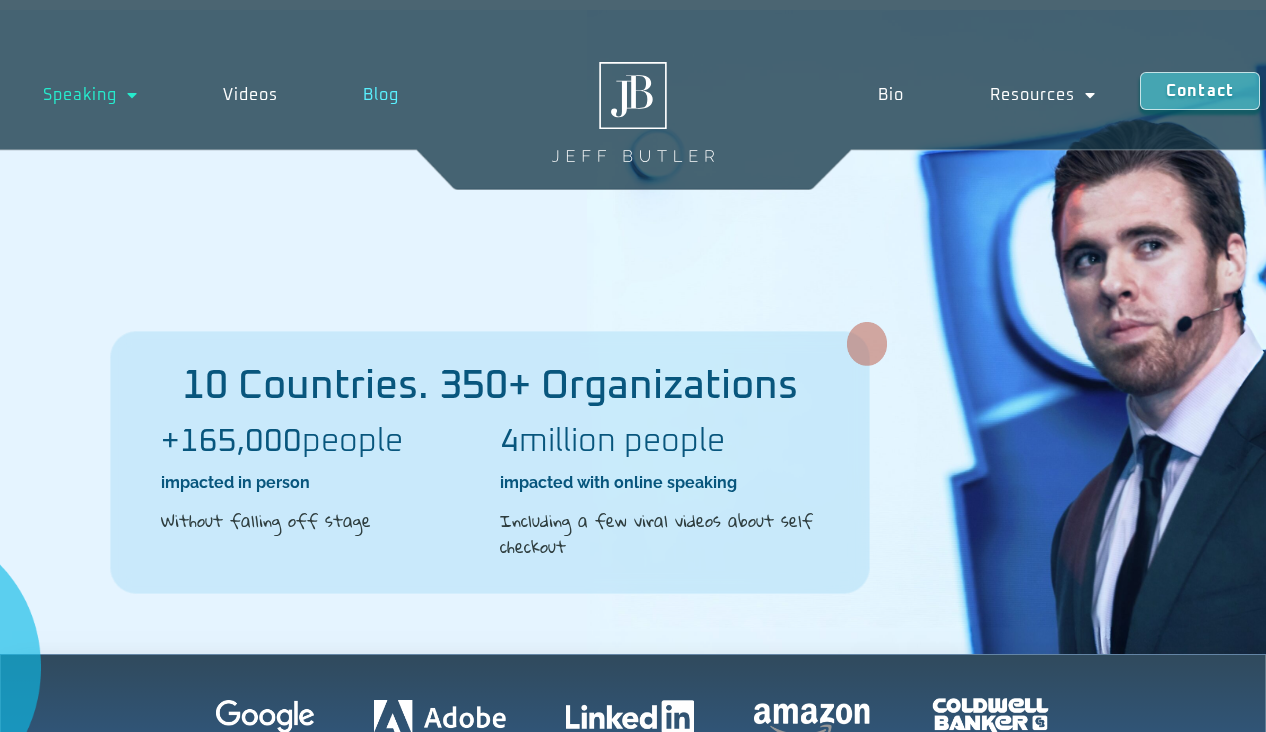 click on "Blog" 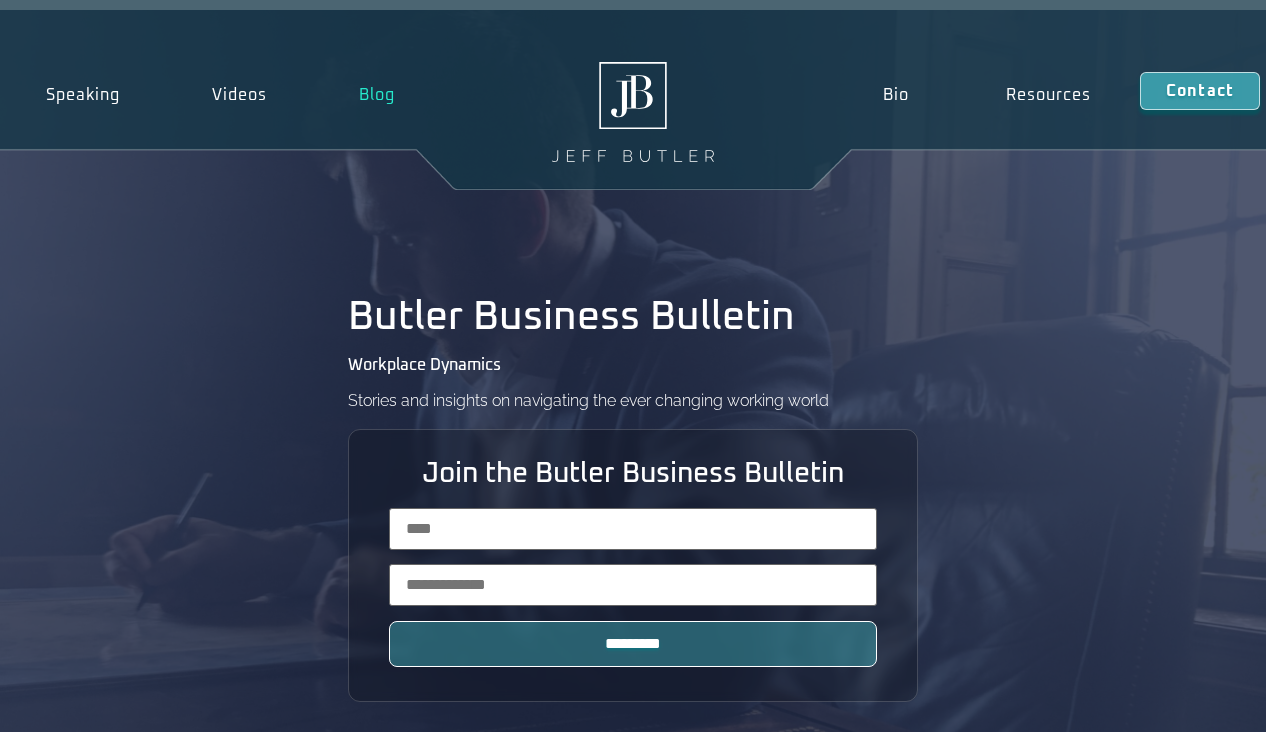 scroll, scrollTop: 0, scrollLeft: 0, axis: both 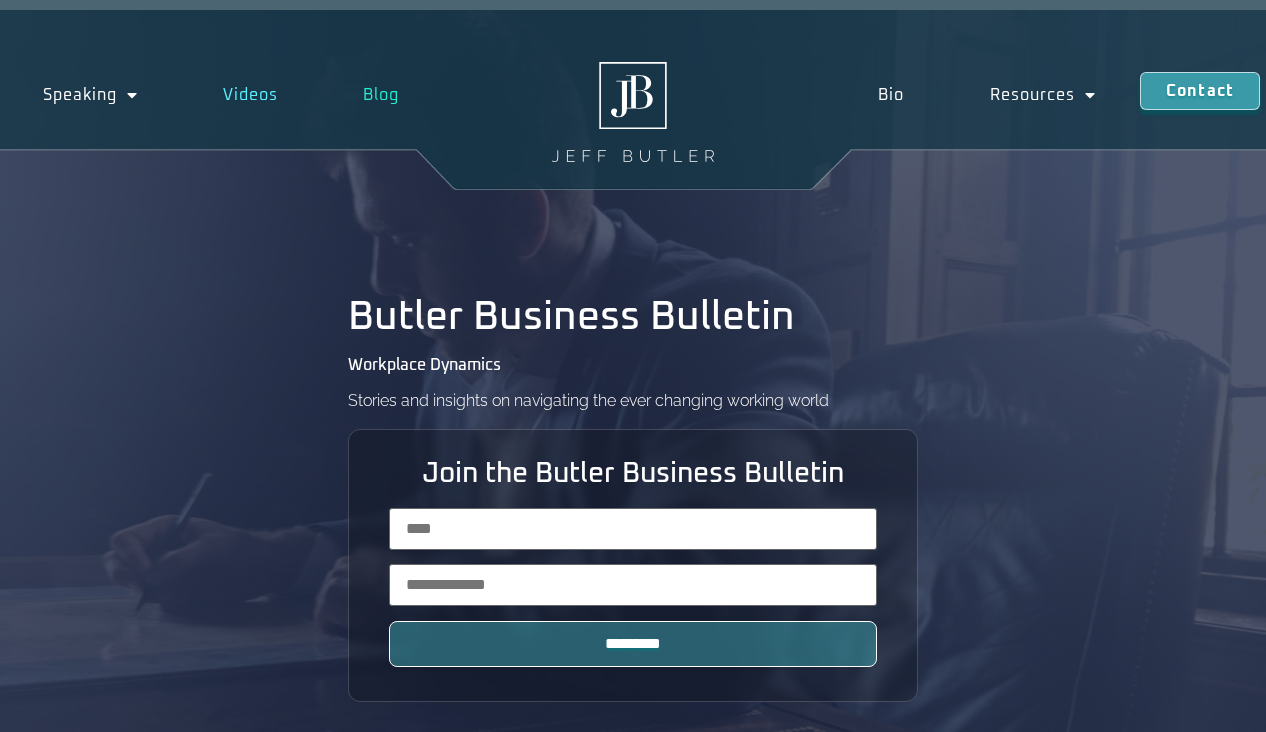 click on "Videos" 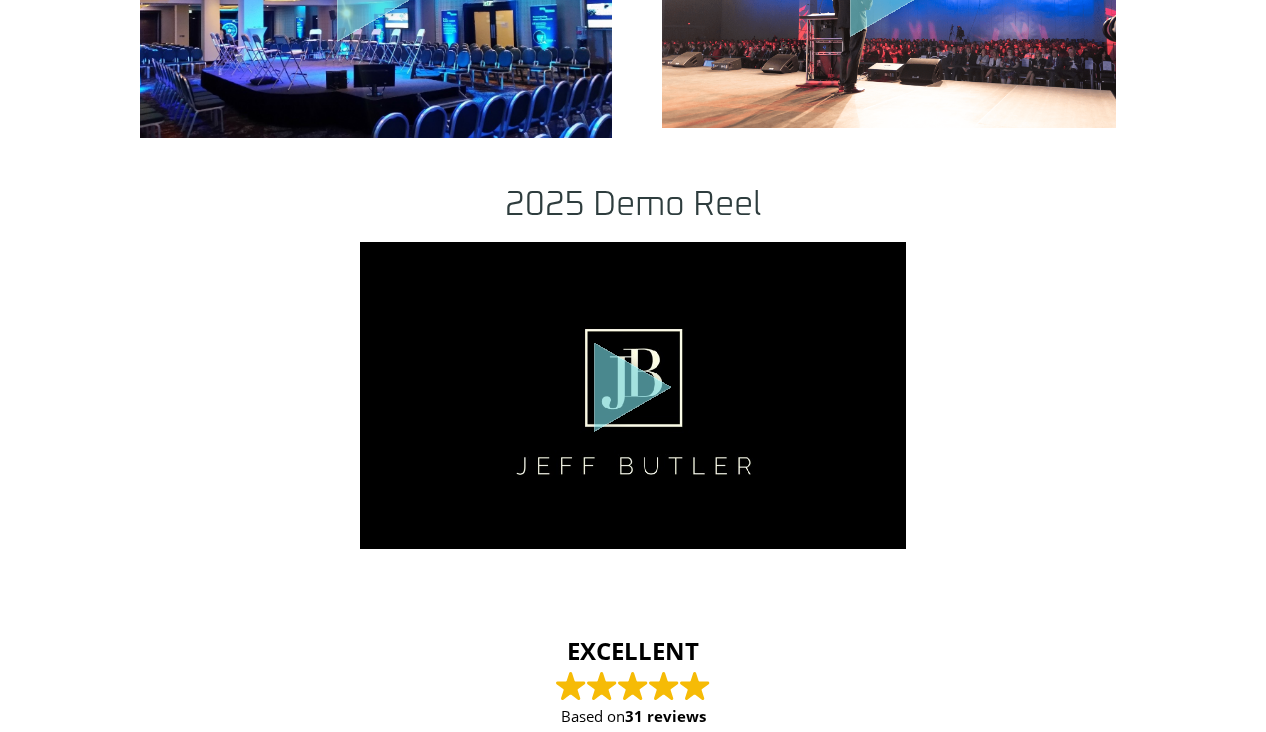 scroll, scrollTop: 1546, scrollLeft: 0, axis: vertical 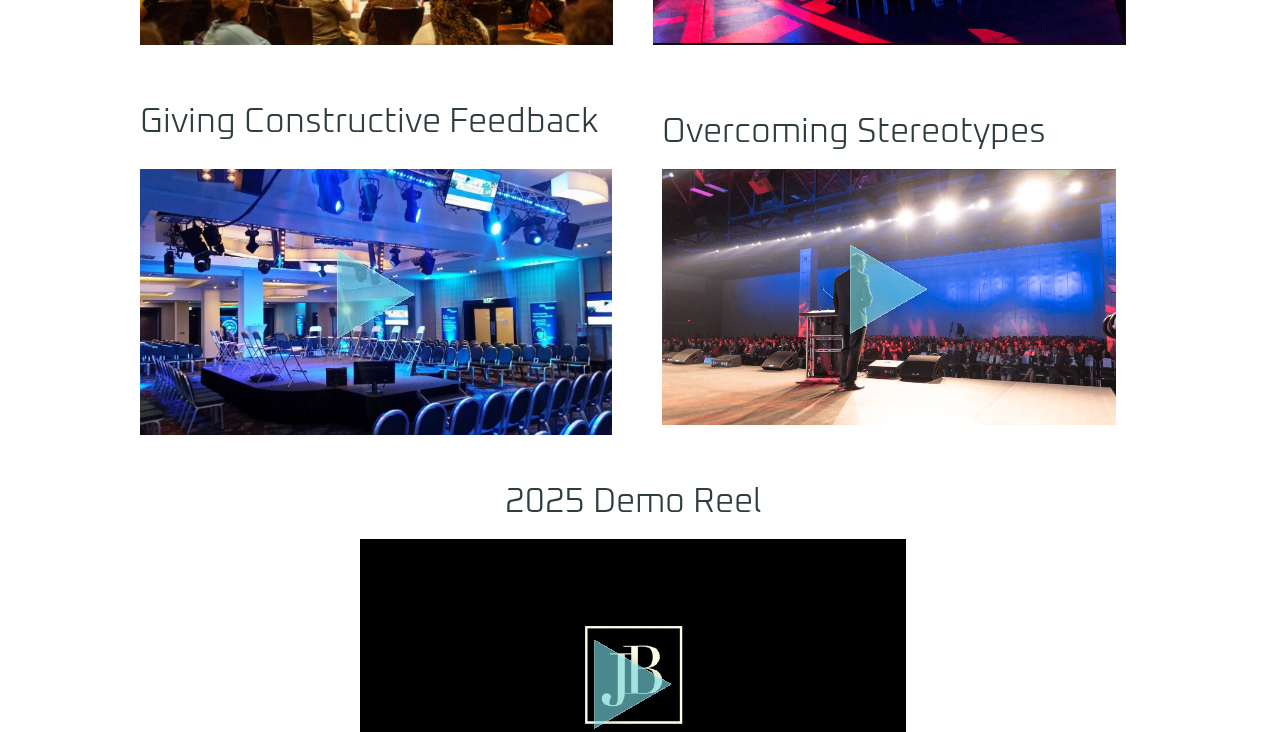 click 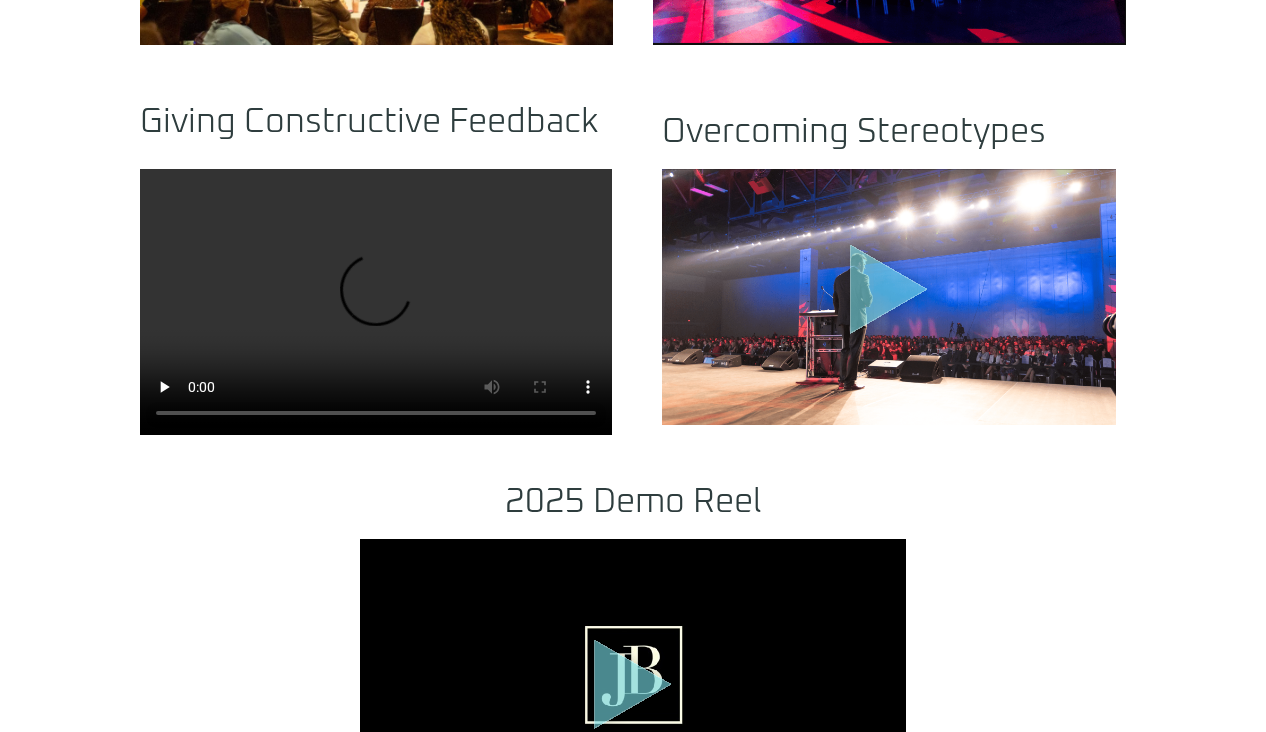 type 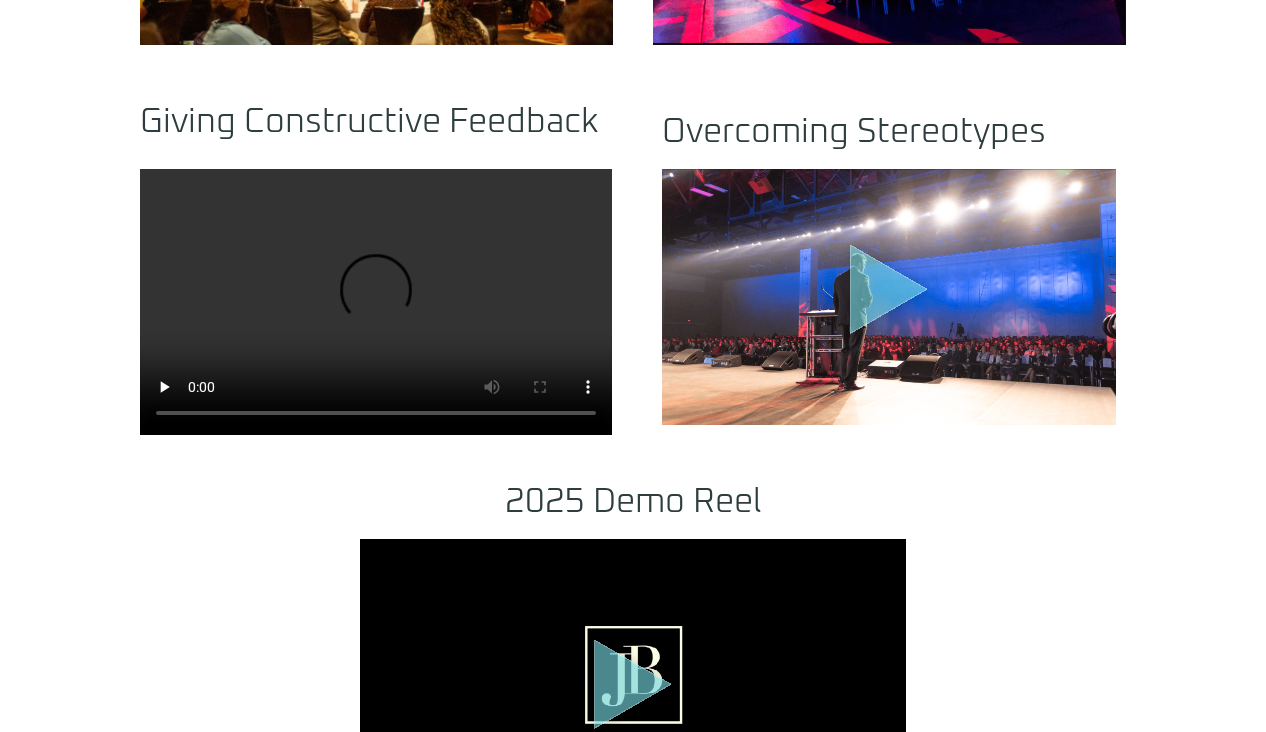click 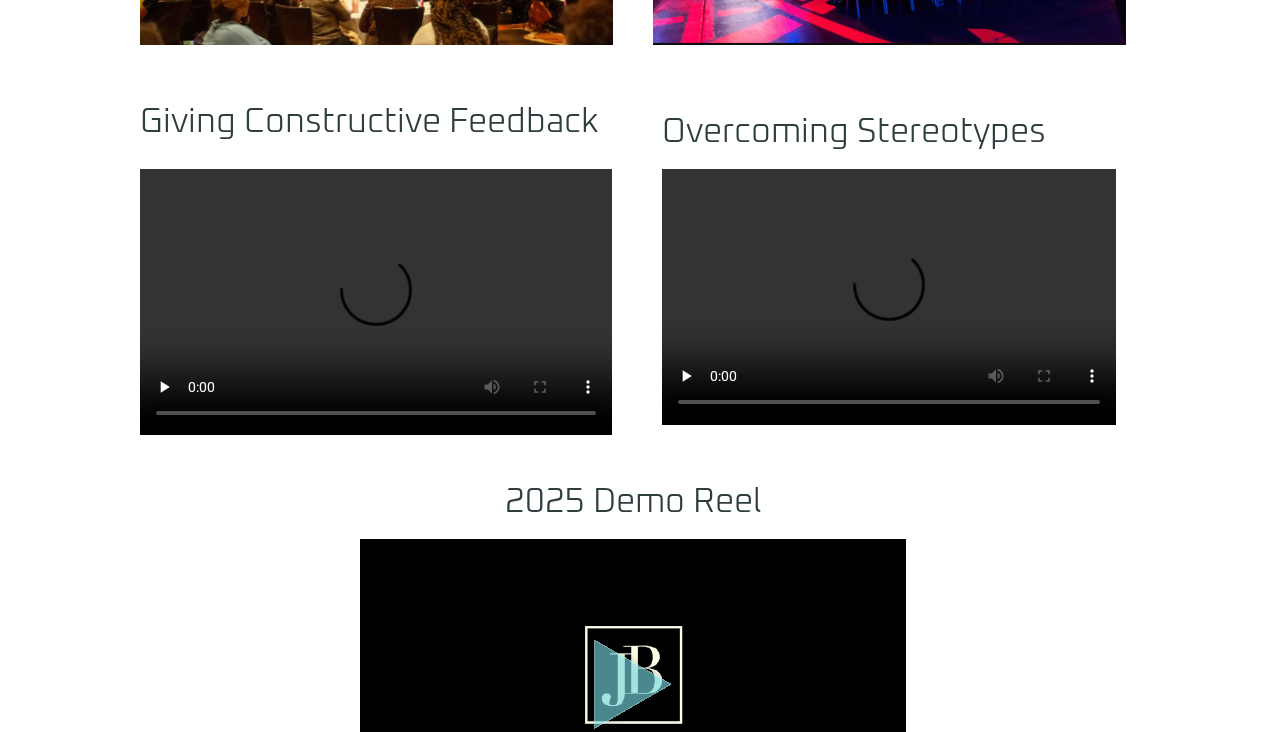 type 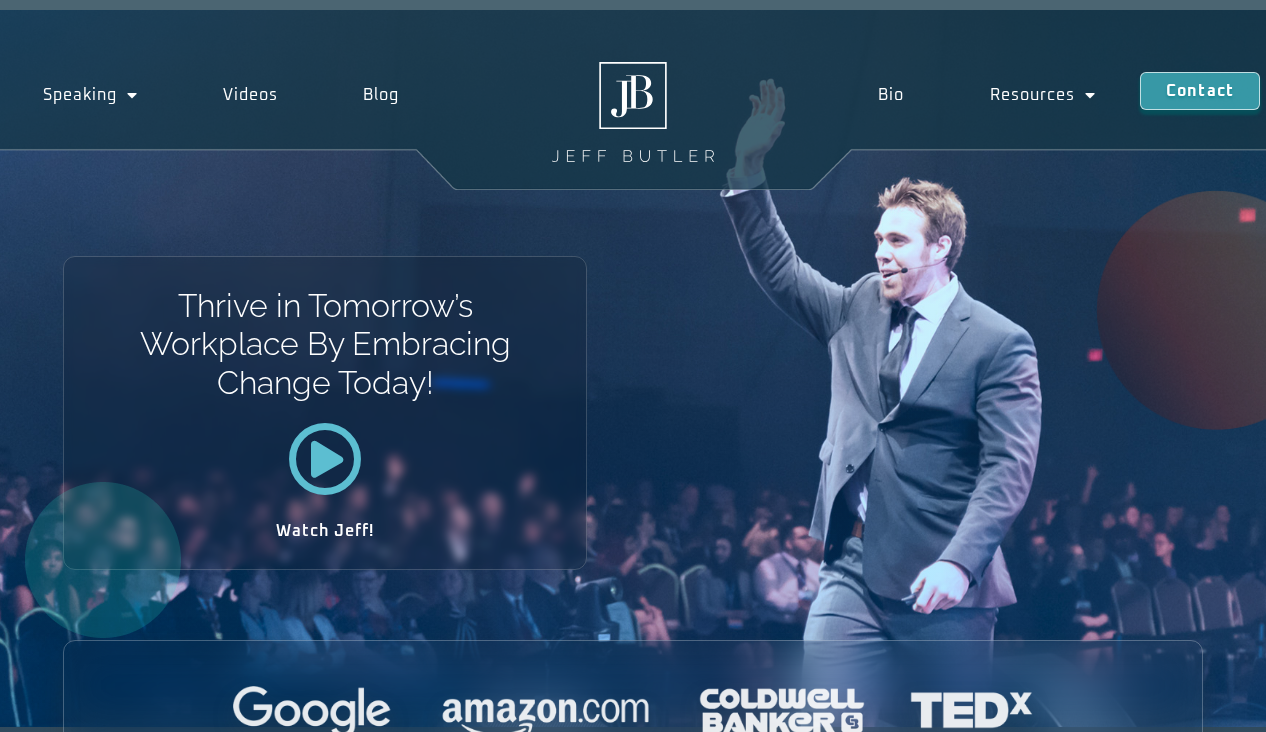 scroll, scrollTop: 0, scrollLeft: 0, axis: both 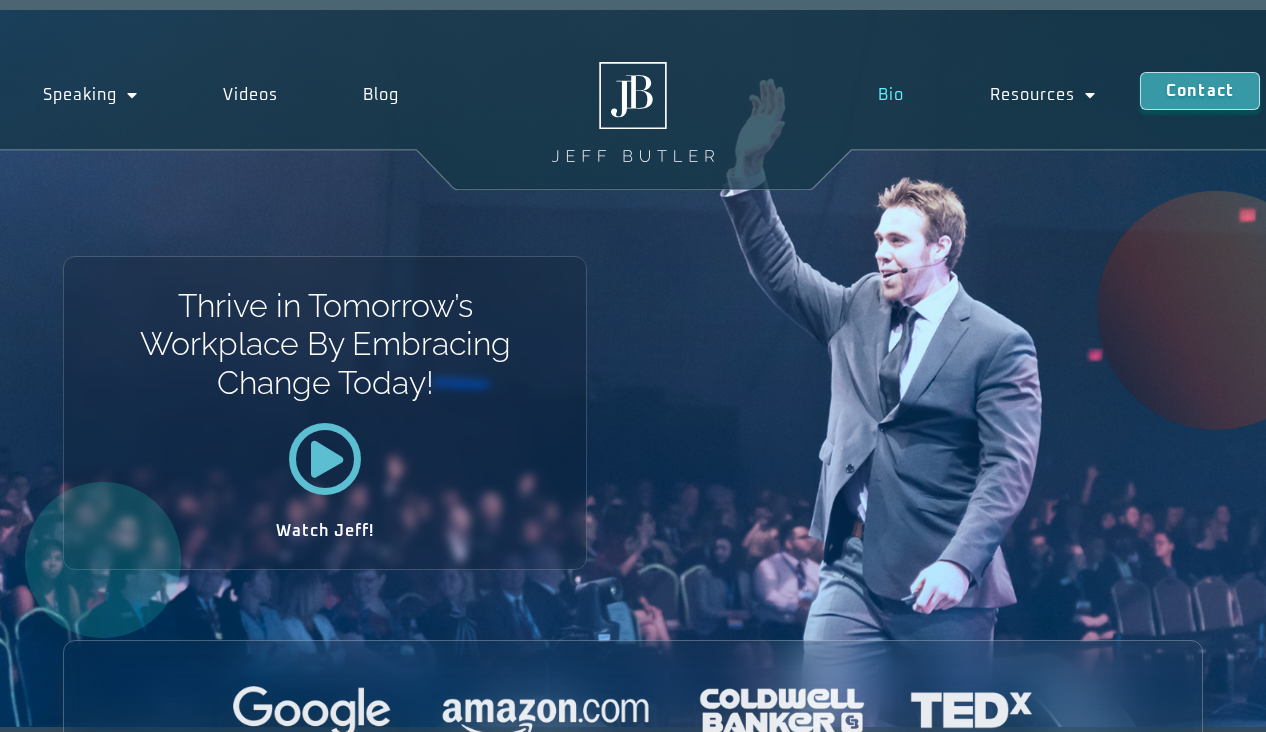 click on "Bio" 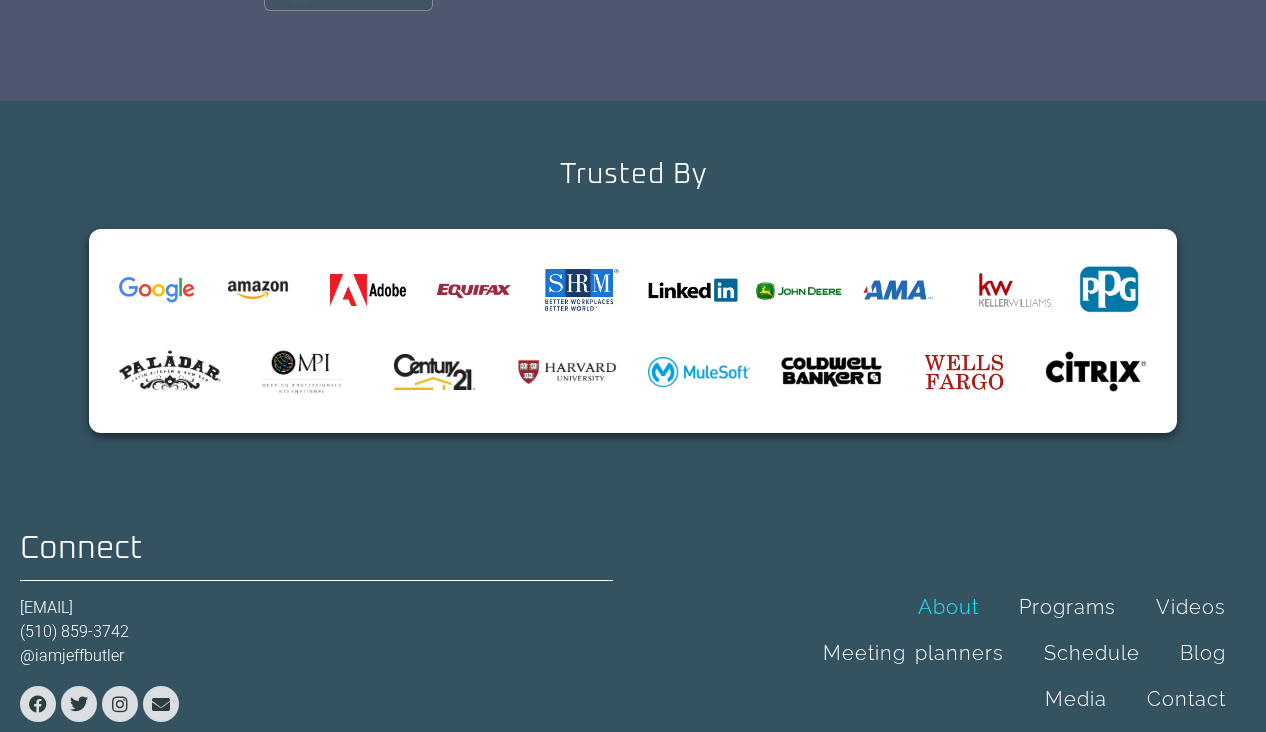 scroll, scrollTop: 2395, scrollLeft: 0, axis: vertical 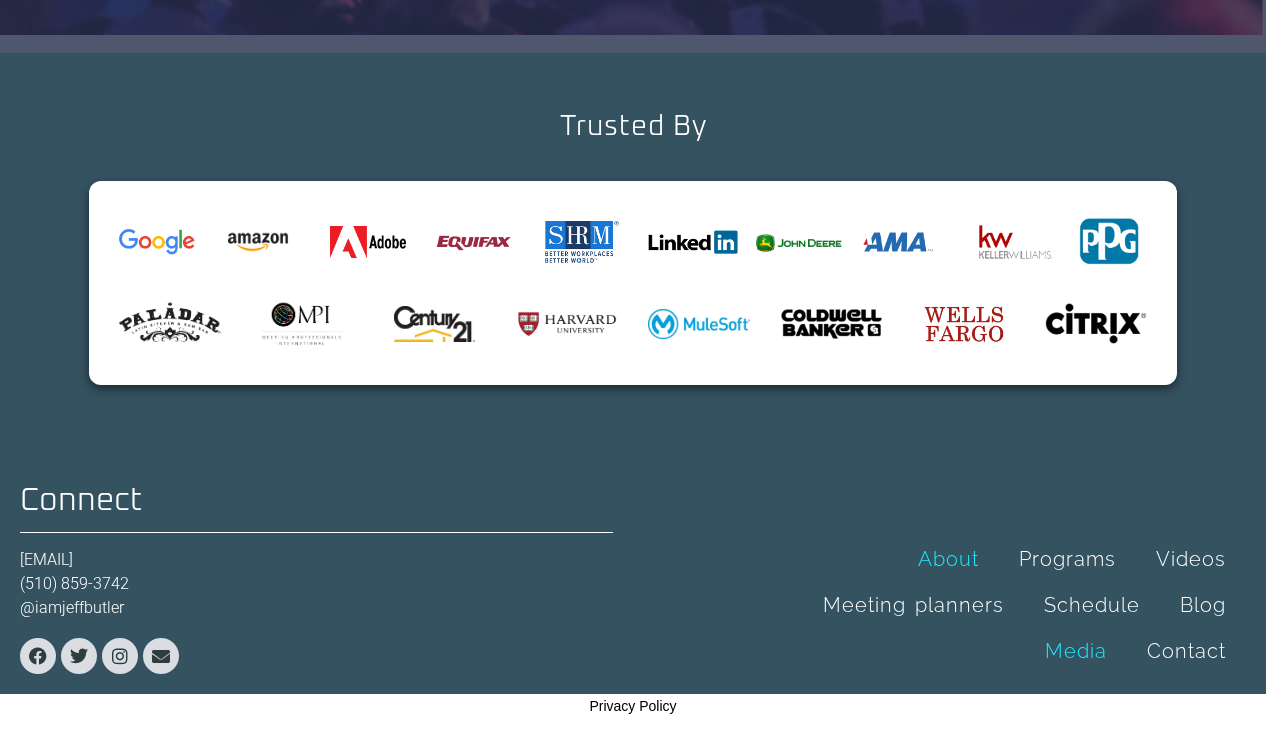 click on "Media" 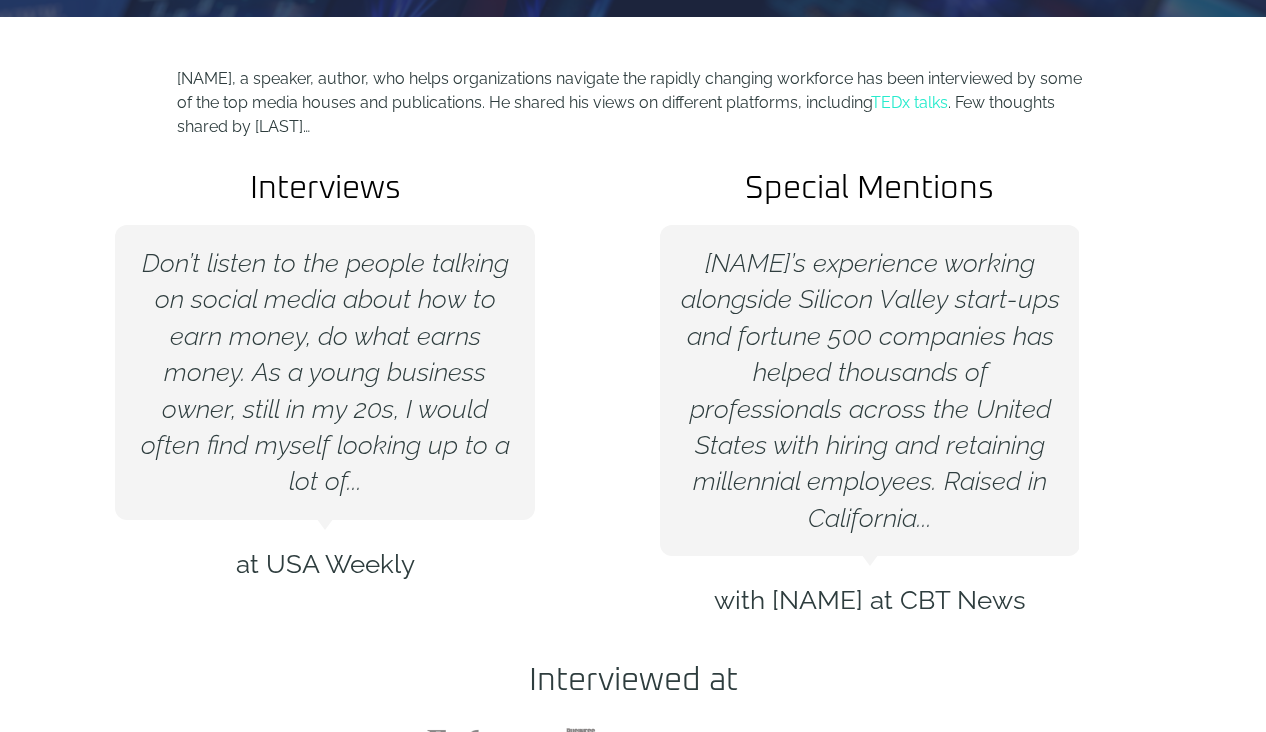 scroll, scrollTop: 682, scrollLeft: 0, axis: vertical 